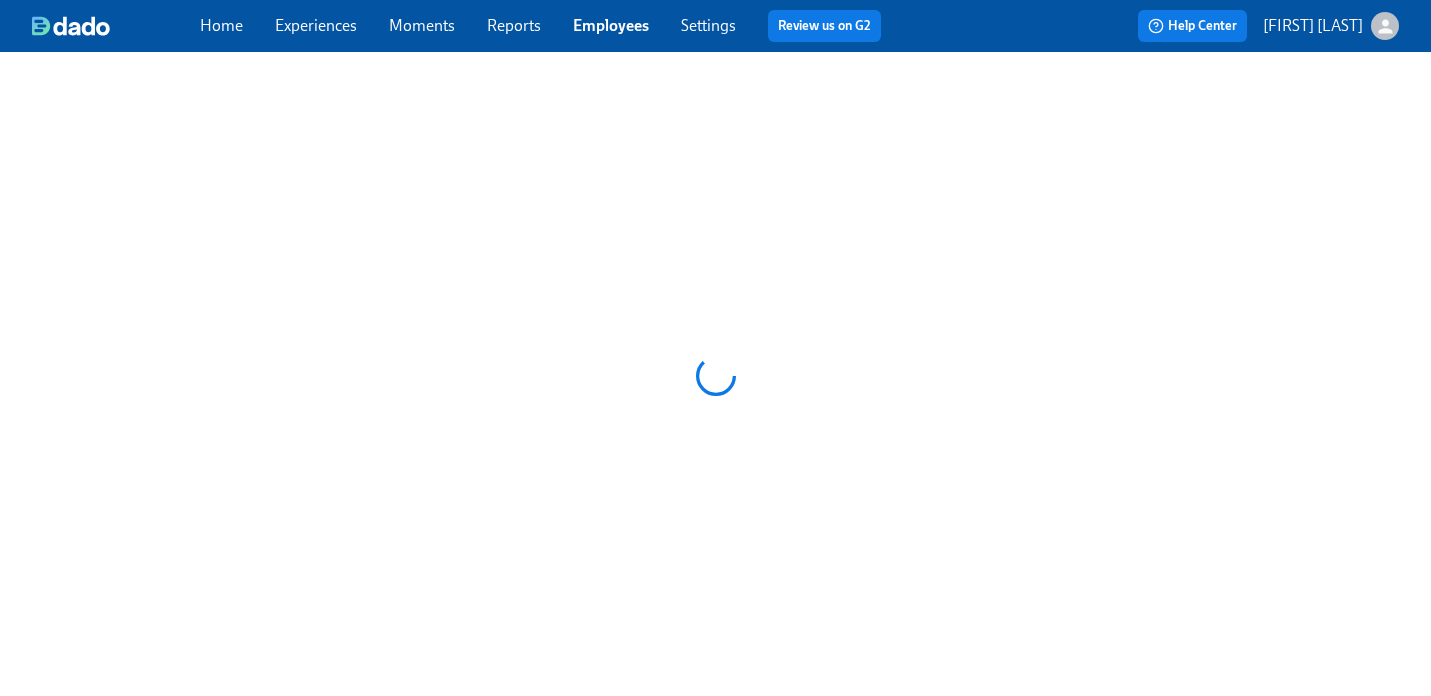 scroll, scrollTop: 0, scrollLeft: 0, axis: both 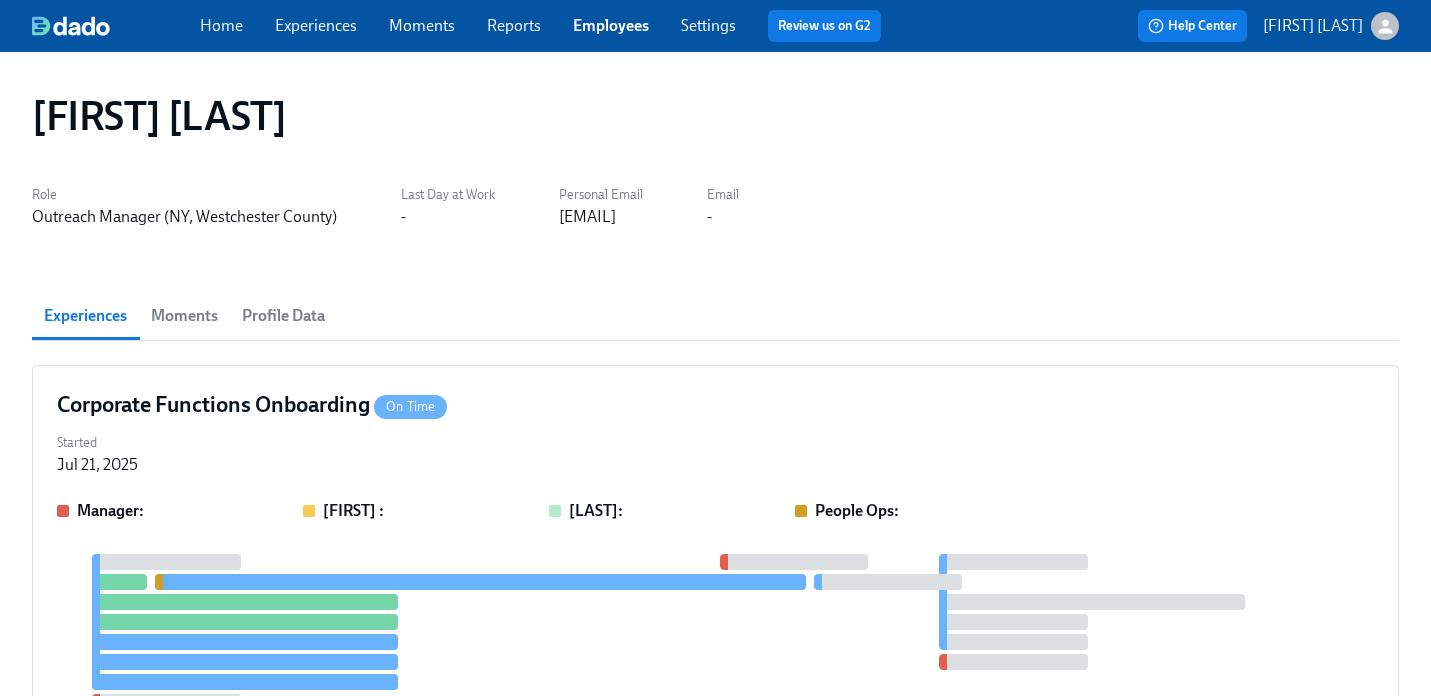 click on "Employees" at bounding box center (611, 25) 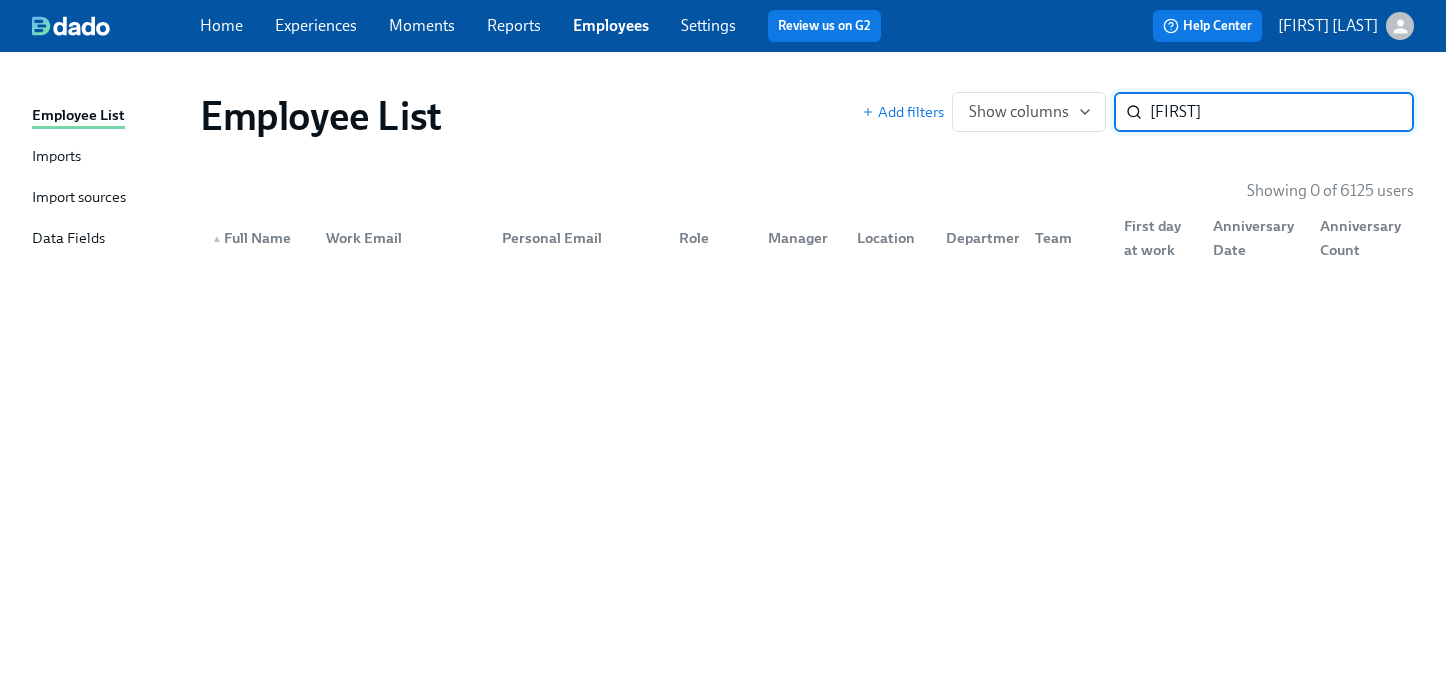 type on "[FIRST]" 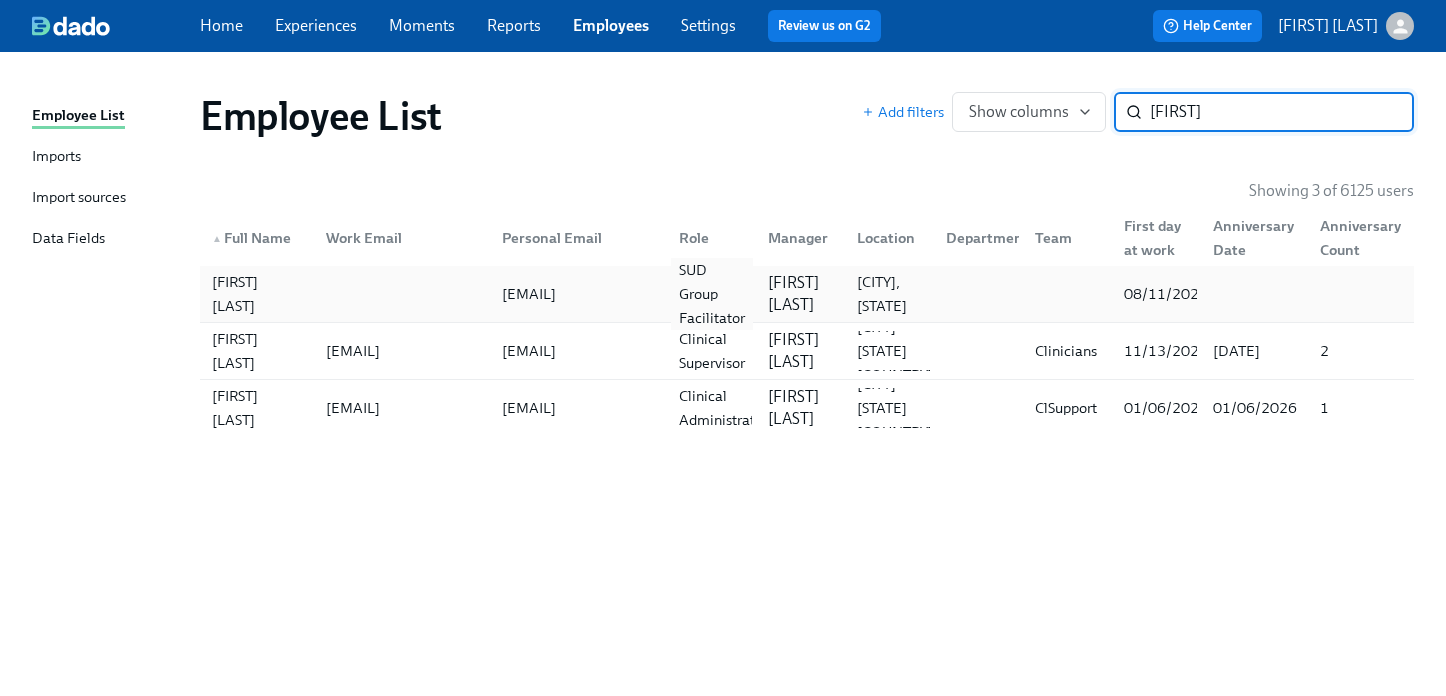 click on "SUD Group Facilitator" at bounding box center [712, 294] 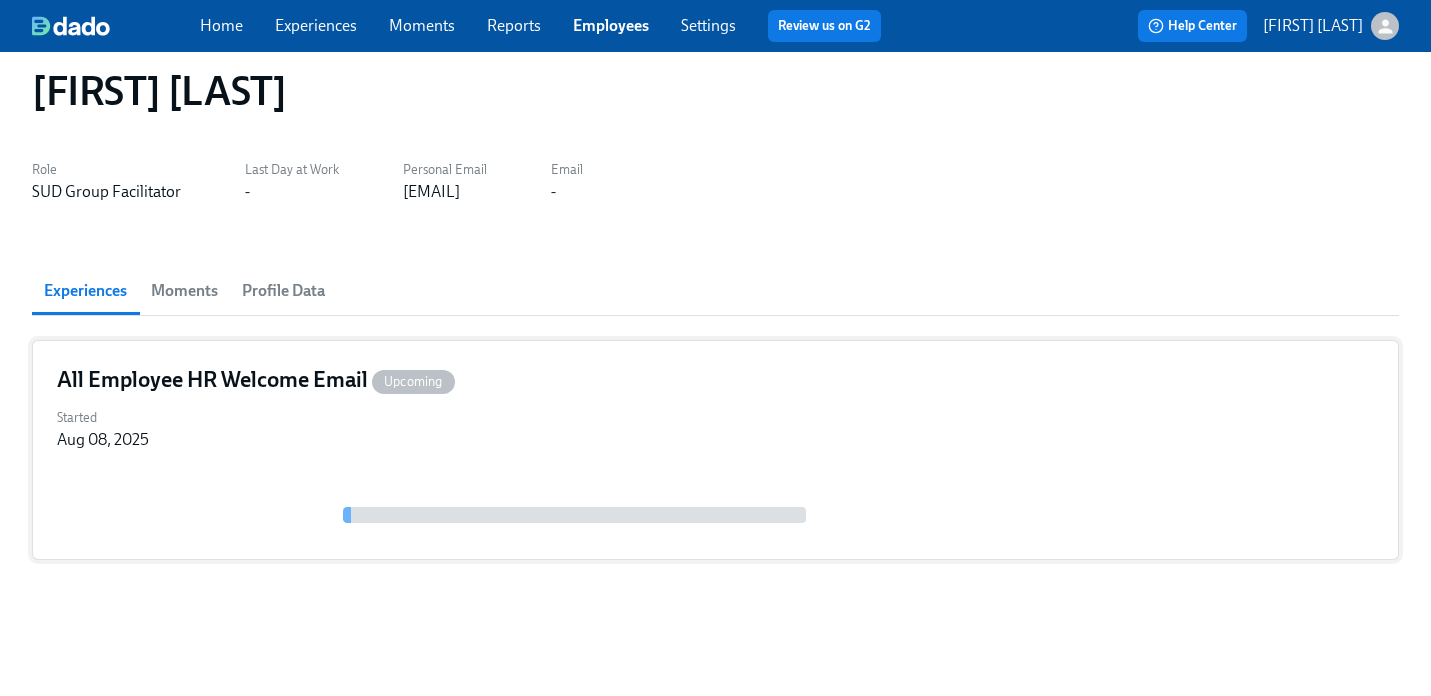 scroll, scrollTop: 0, scrollLeft: 0, axis: both 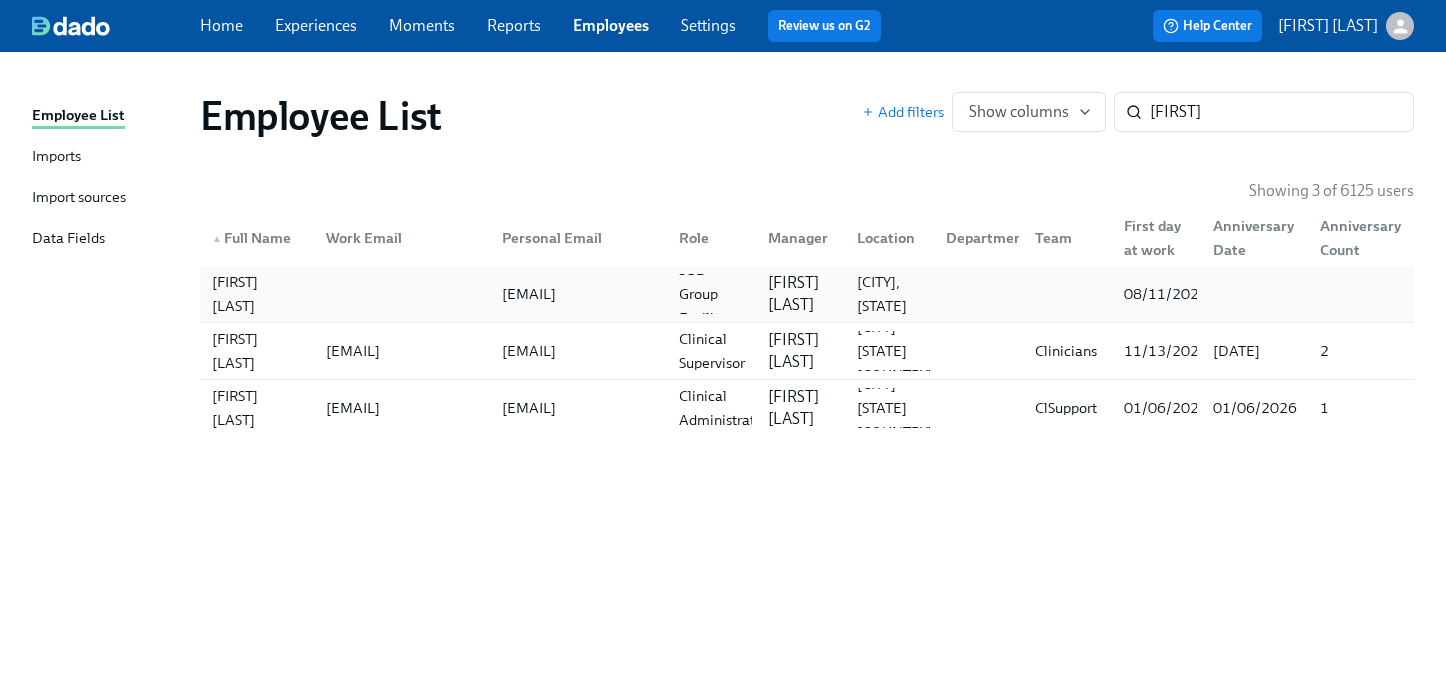 click on "[EMAIL]" at bounding box center [574, 294] 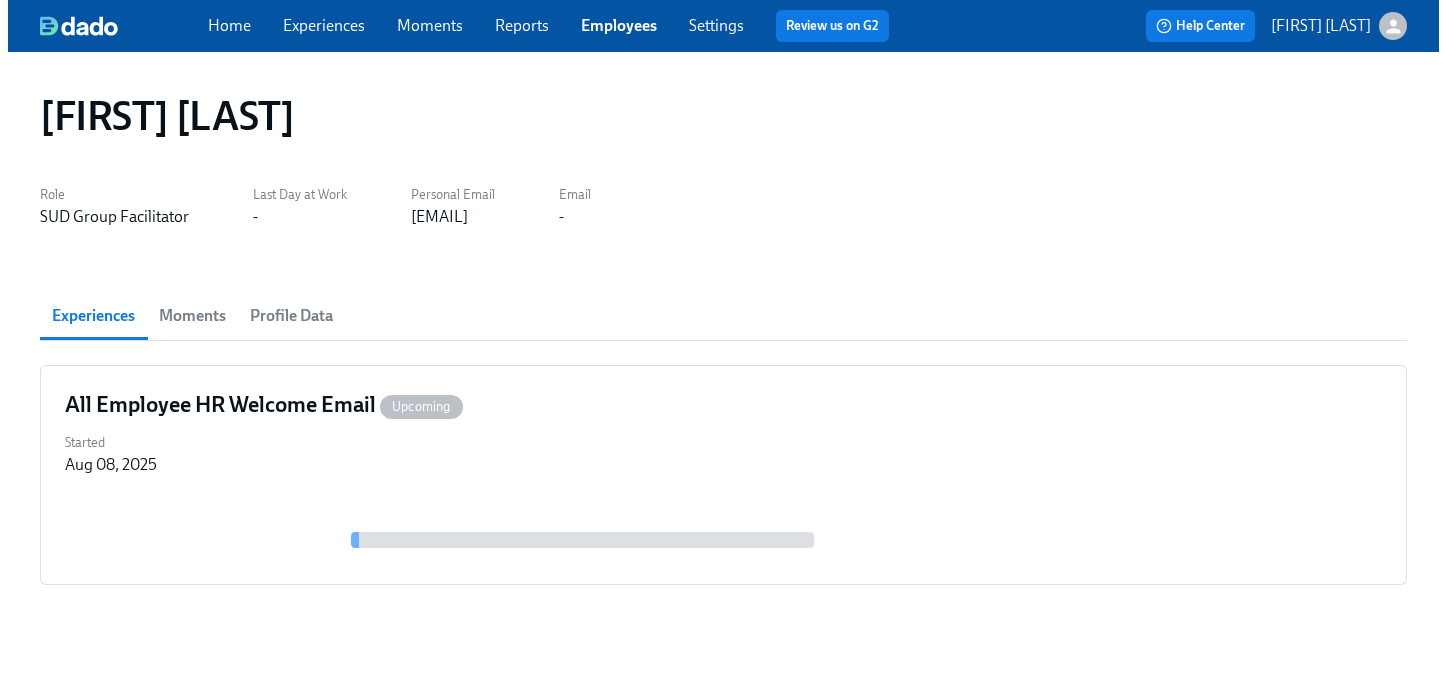scroll, scrollTop: 25, scrollLeft: 0, axis: vertical 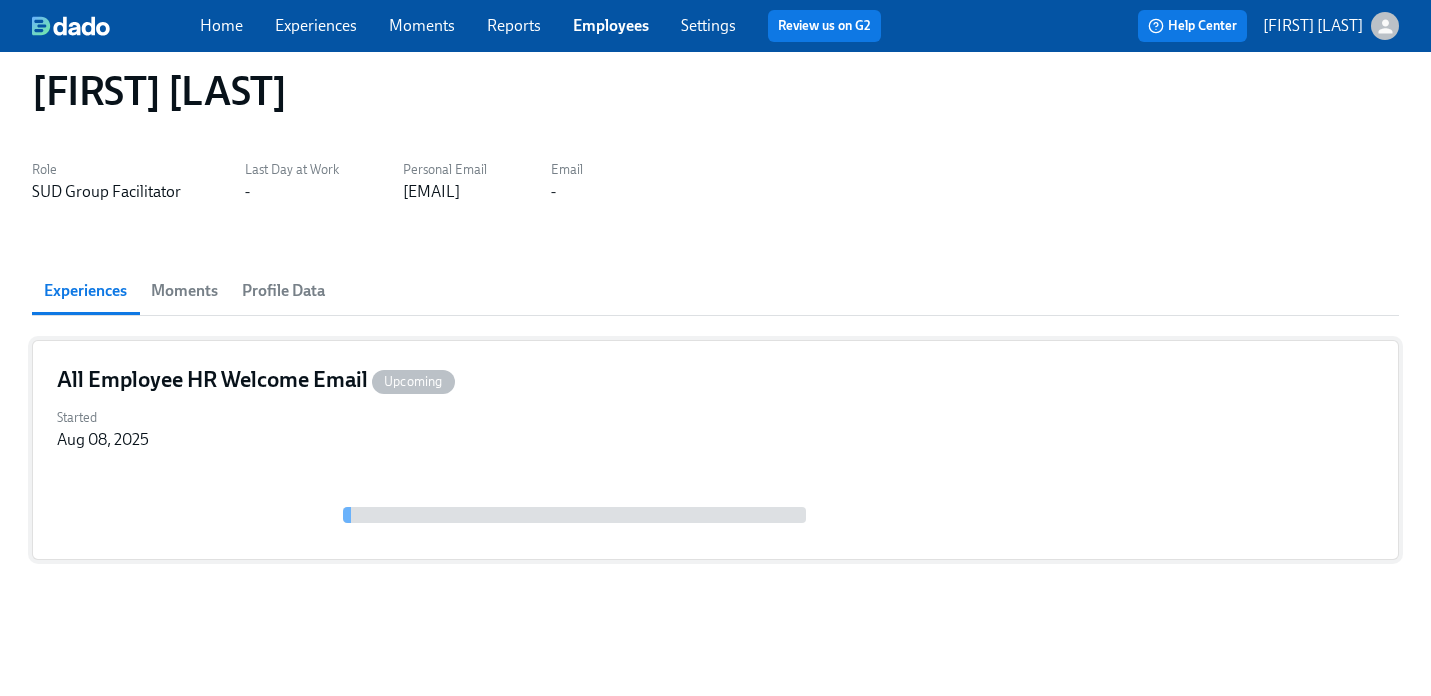 click on "All Employee HR Welcome Email   Upcoming" at bounding box center [715, 380] 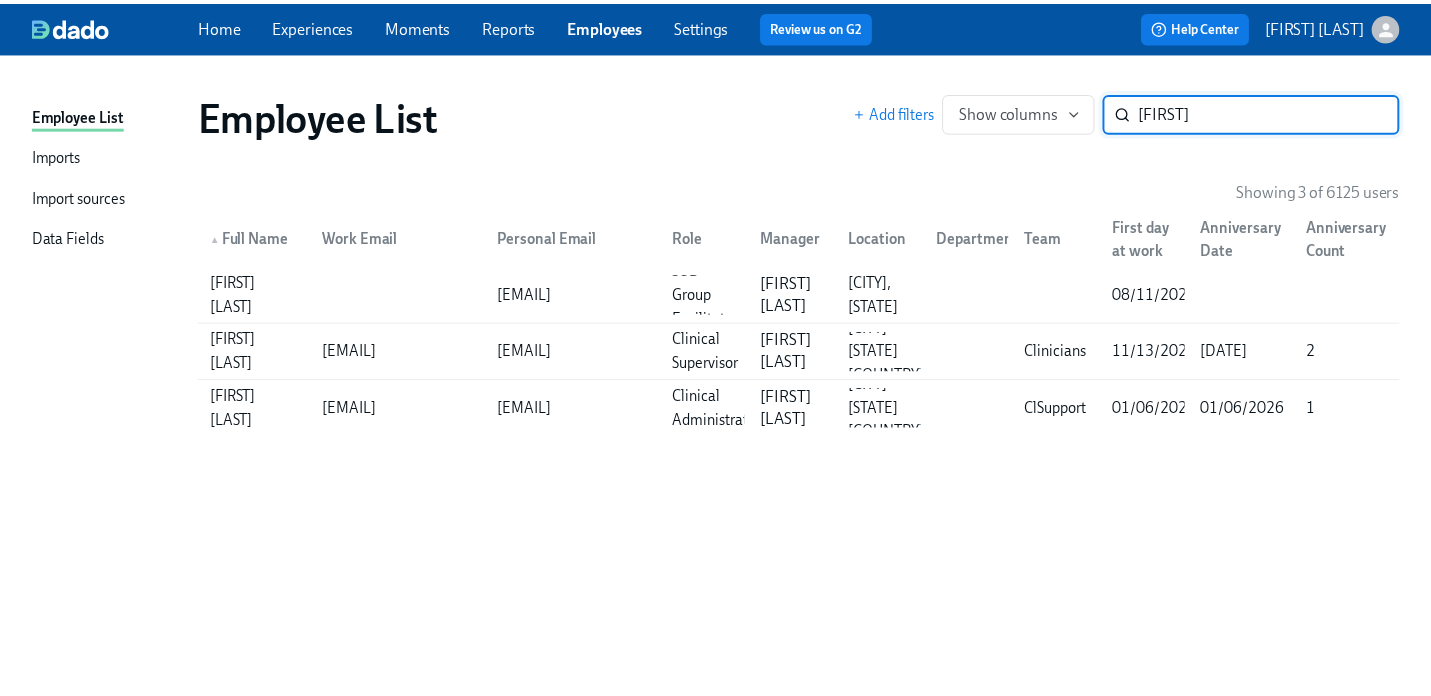 scroll, scrollTop: 0, scrollLeft: 0, axis: both 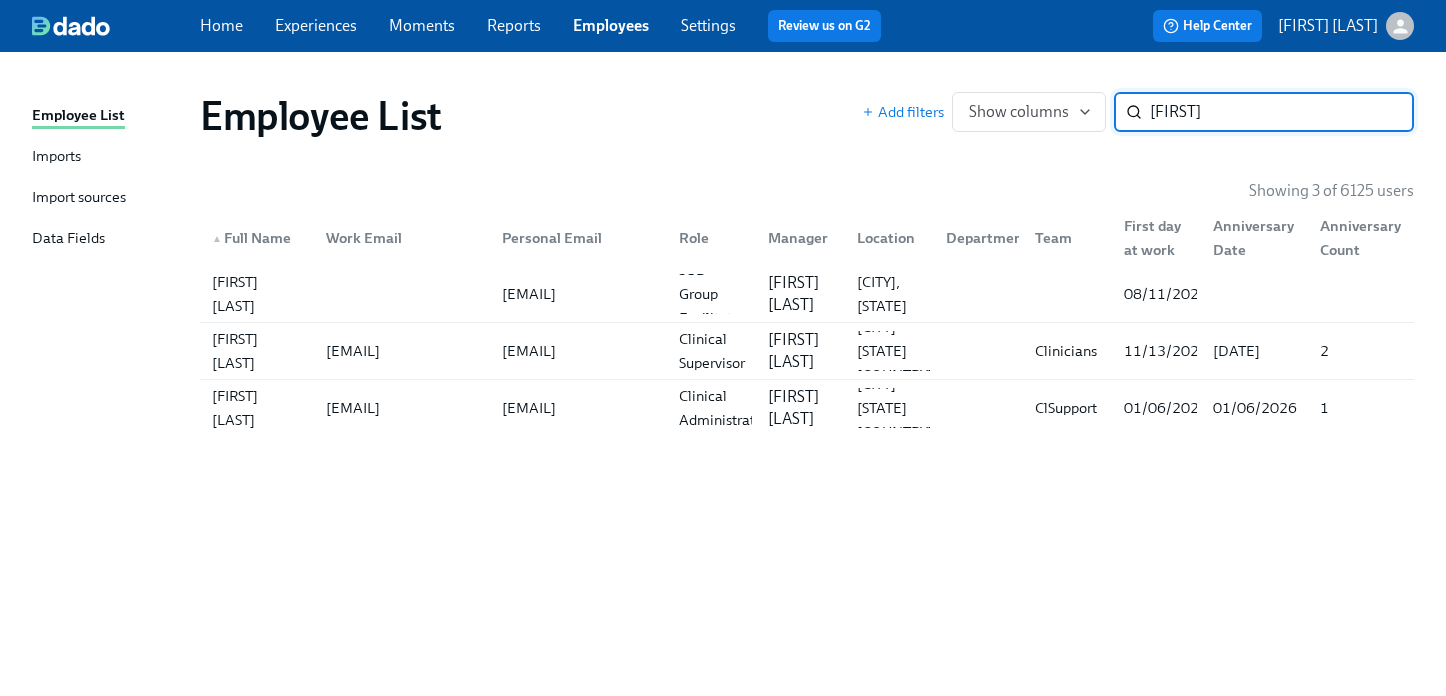 drag, startPoint x: 1232, startPoint y: 107, endPoint x: 1003, endPoint y: 90, distance: 229.63014 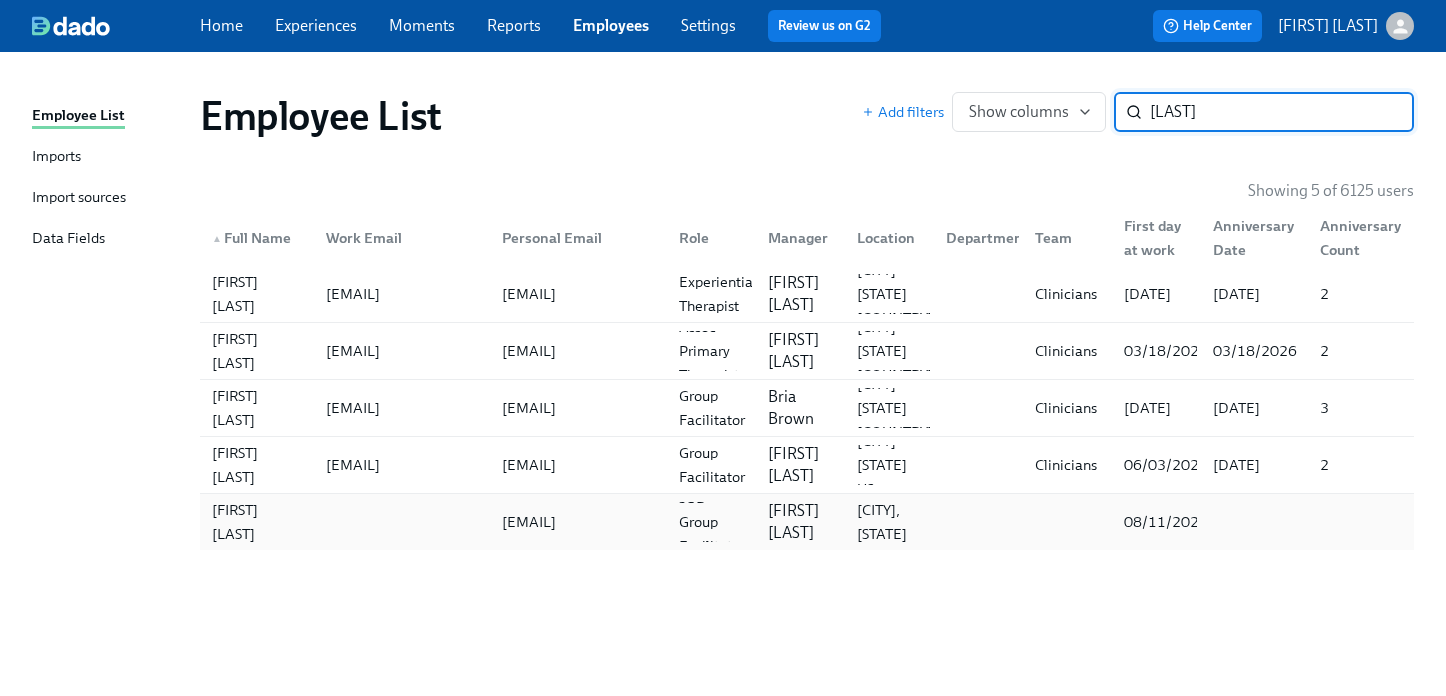 type on "[LAST]" 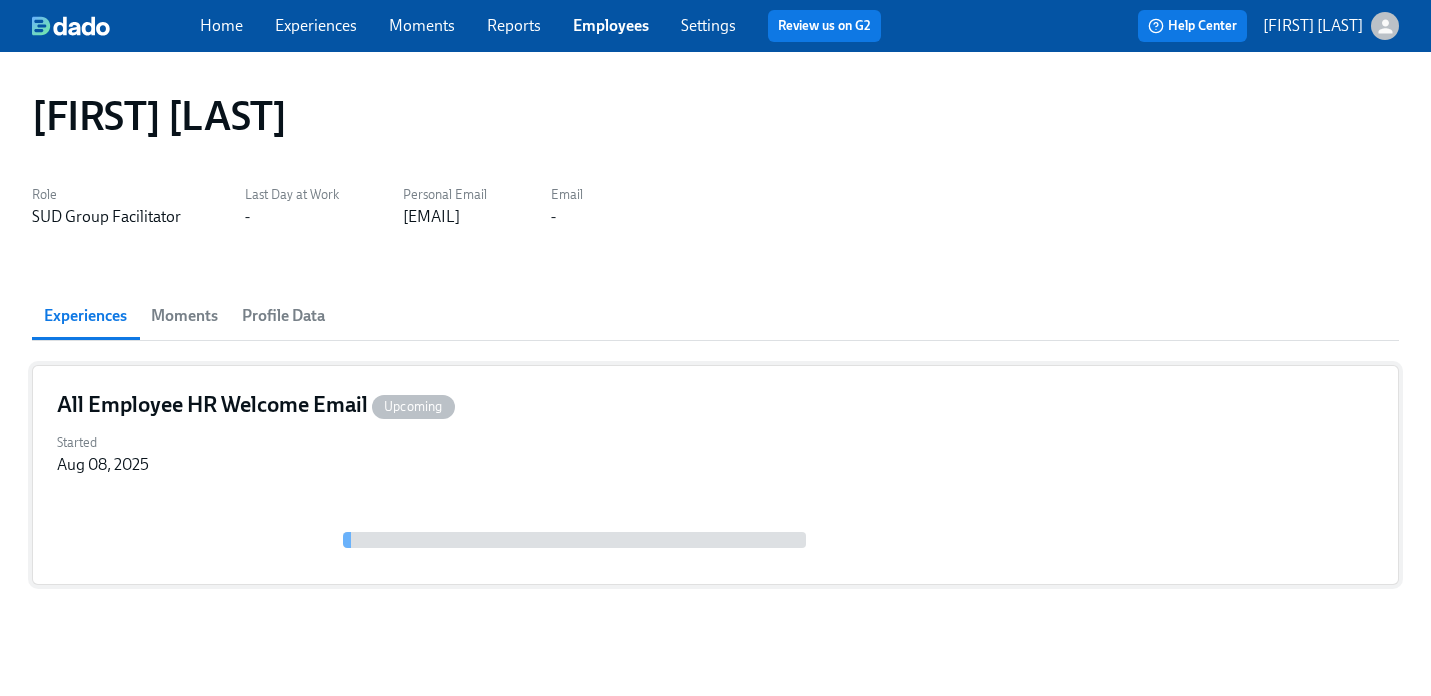 click on "Started [DATE]" at bounding box center [715, 452] 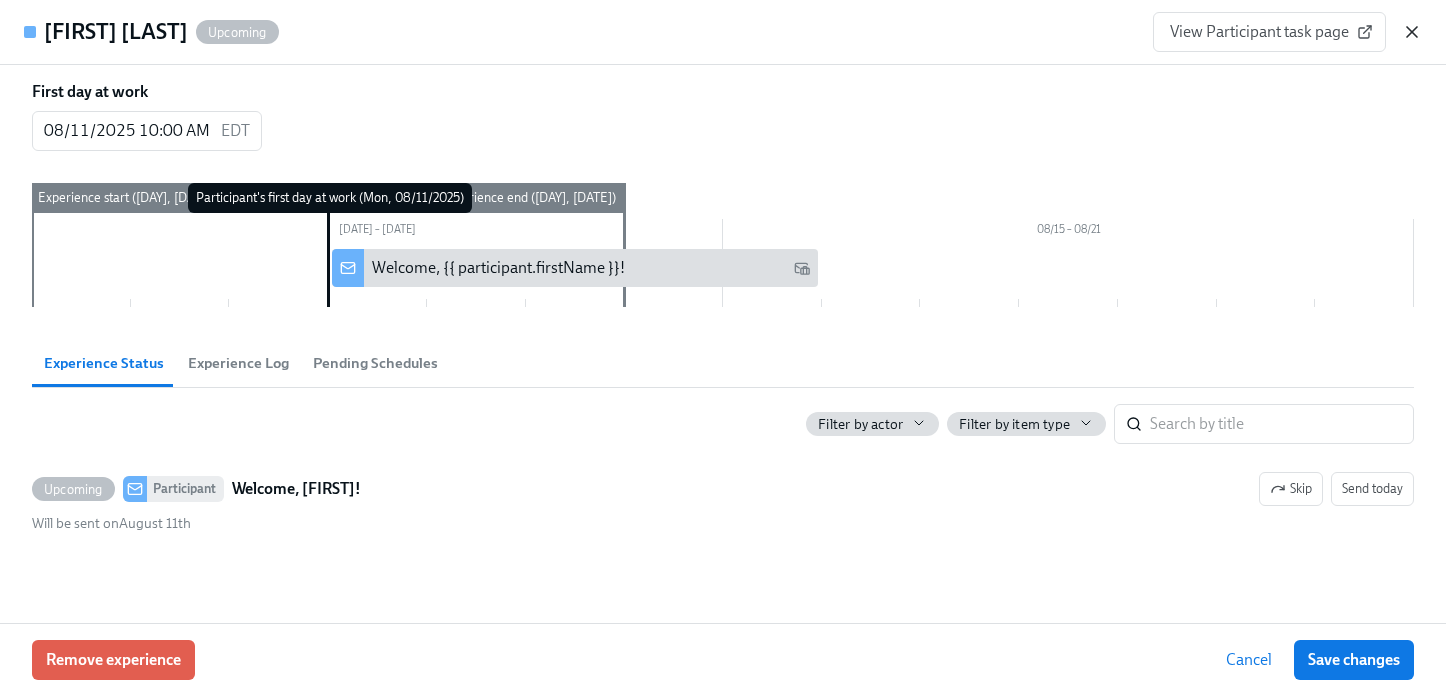 click 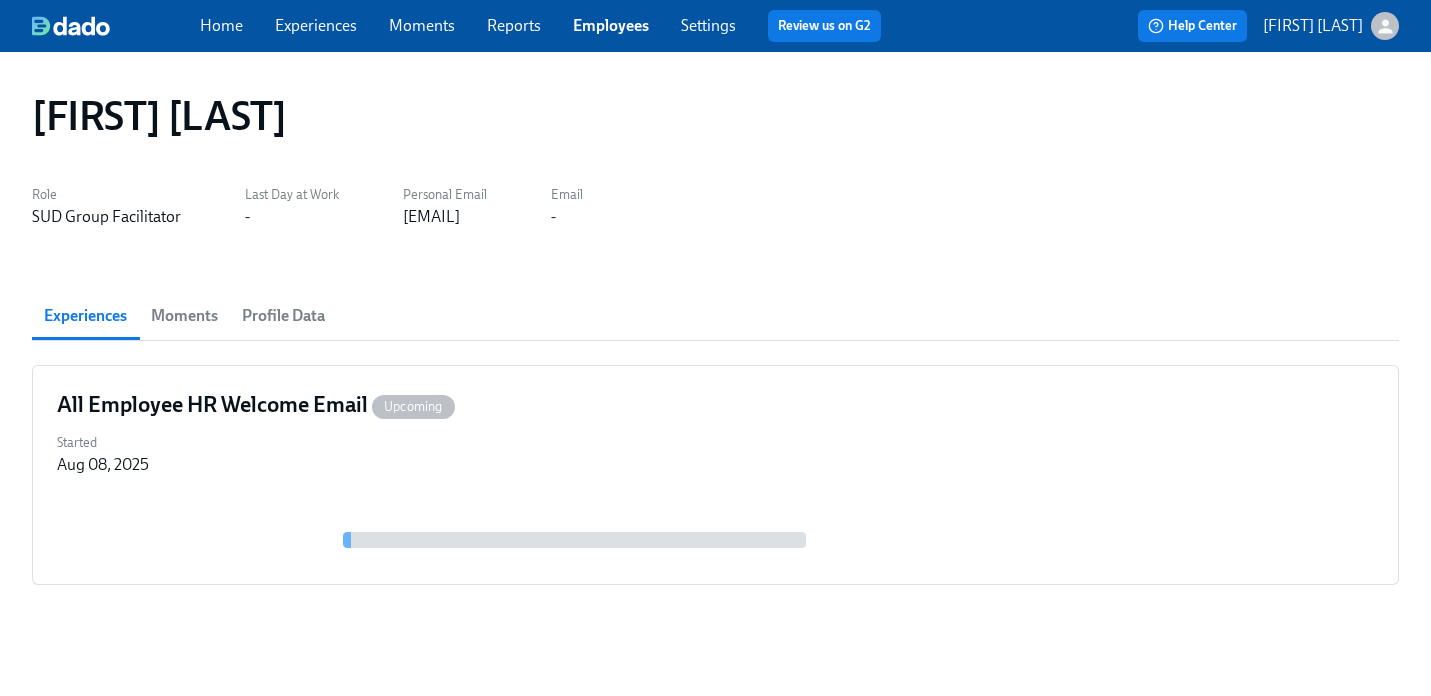 click on "Experiences" at bounding box center (316, 25) 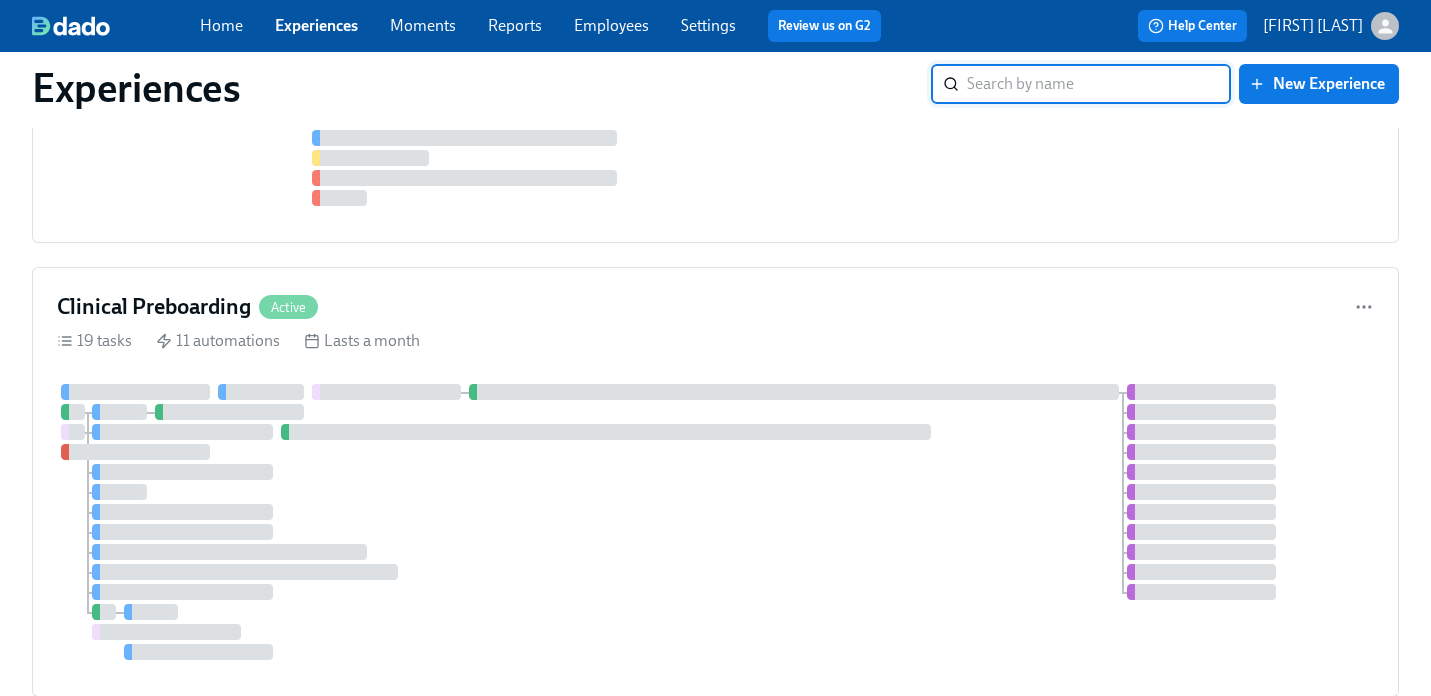 scroll, scrollTop: 1480, scrollLeft: 0, axis: vertical 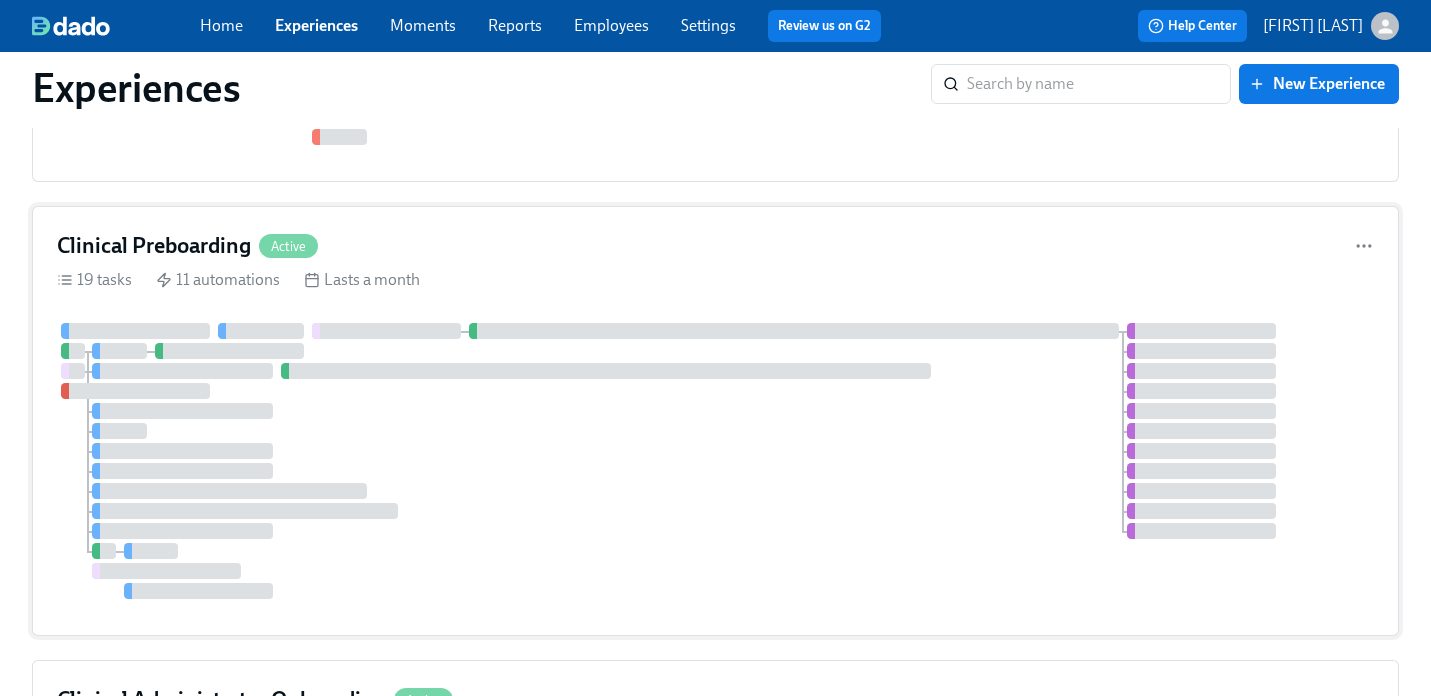 click on "Clinical Preboarding Active 19 tasks   11 automations   Lasts   a month" at bounding box center [715, 421] 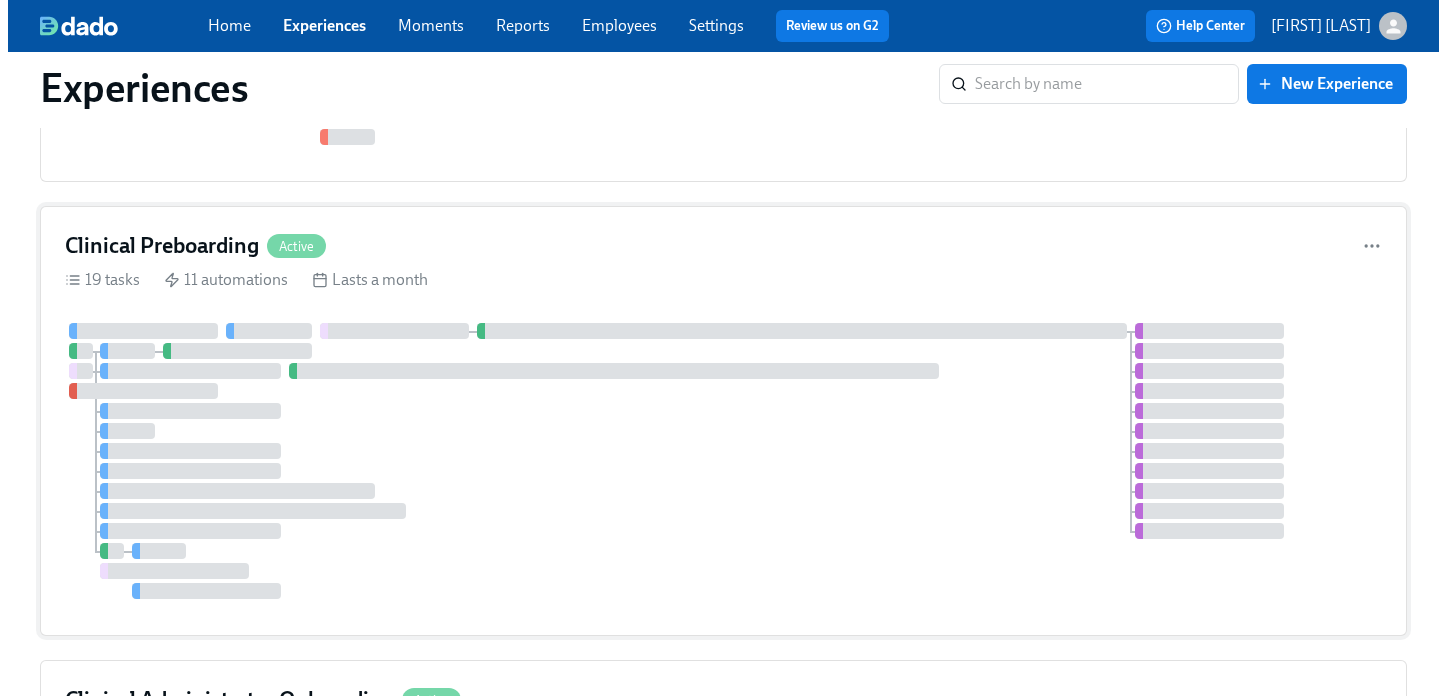 scroll, scrollTop: 0, scrollLeft: 0, axis: both 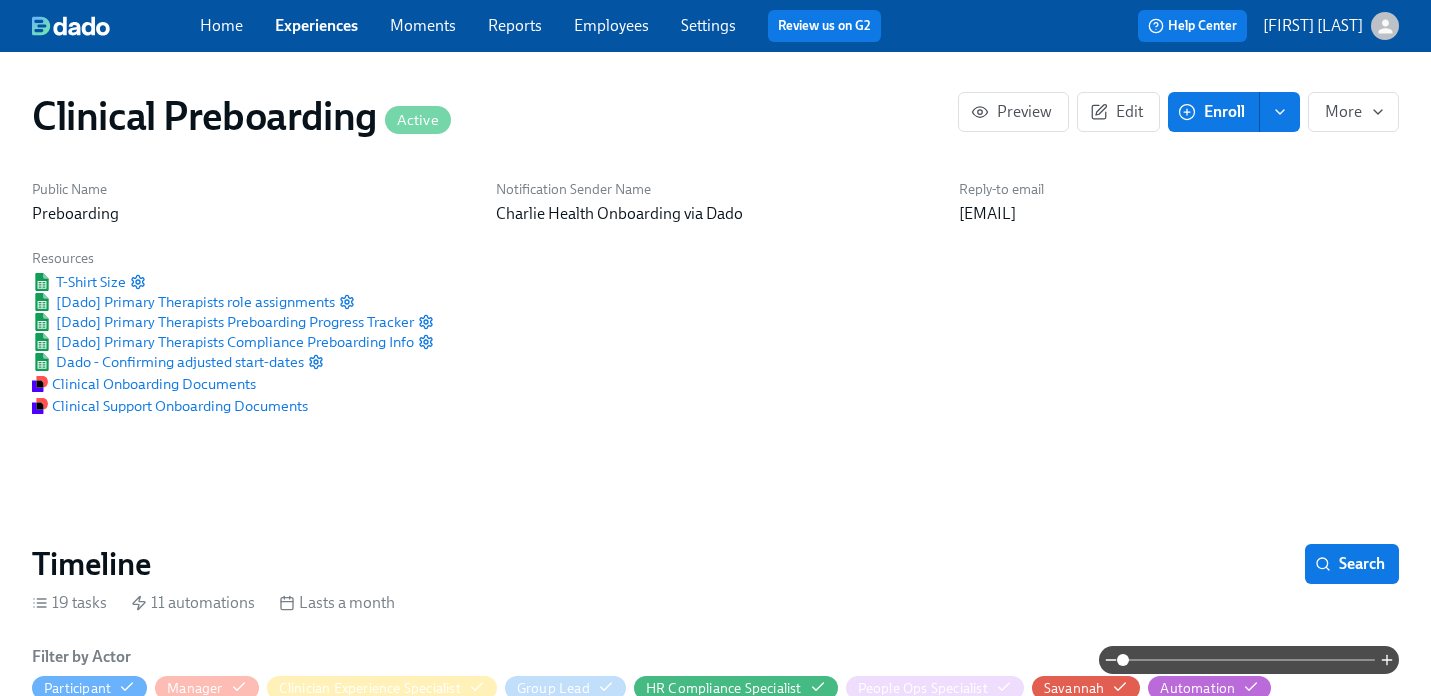 click on "Enroll" at bounding box center (1213, 112) 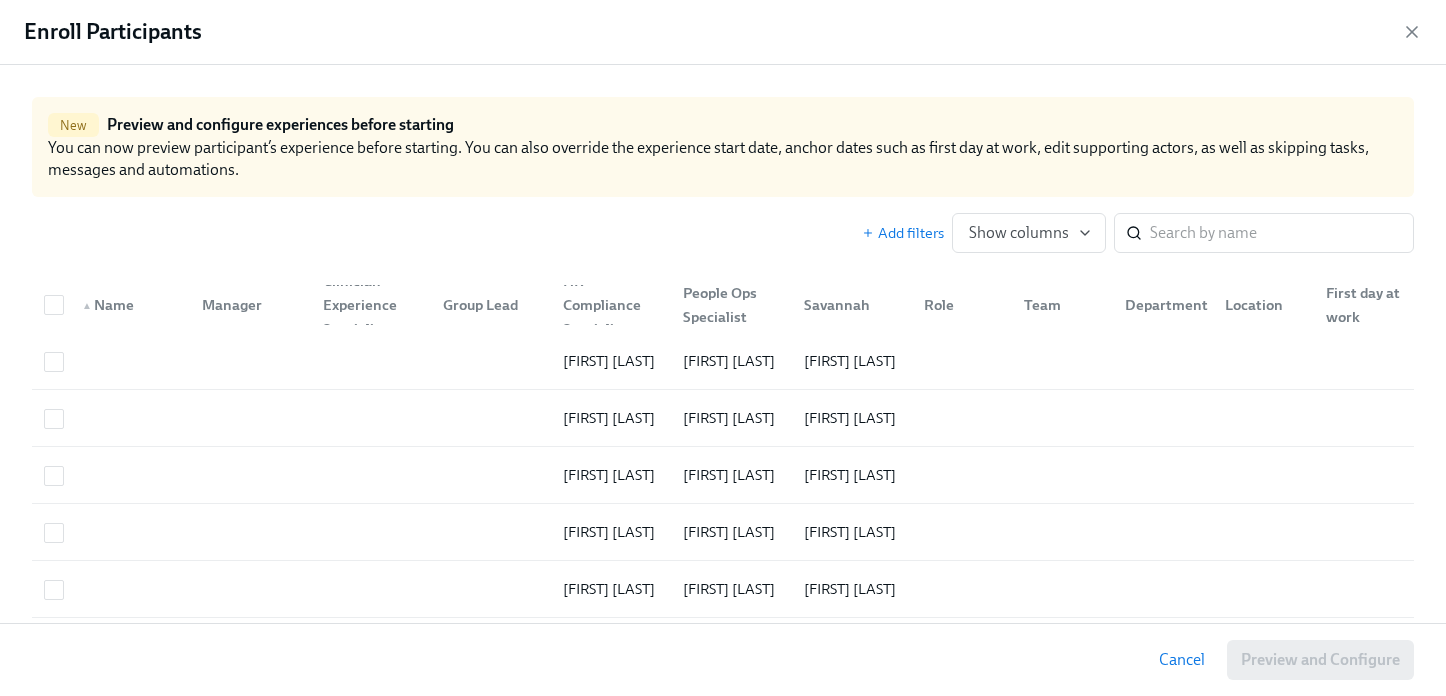 scroll, scrollTop: 0, scrollLeft: 24008, axis: horizontal 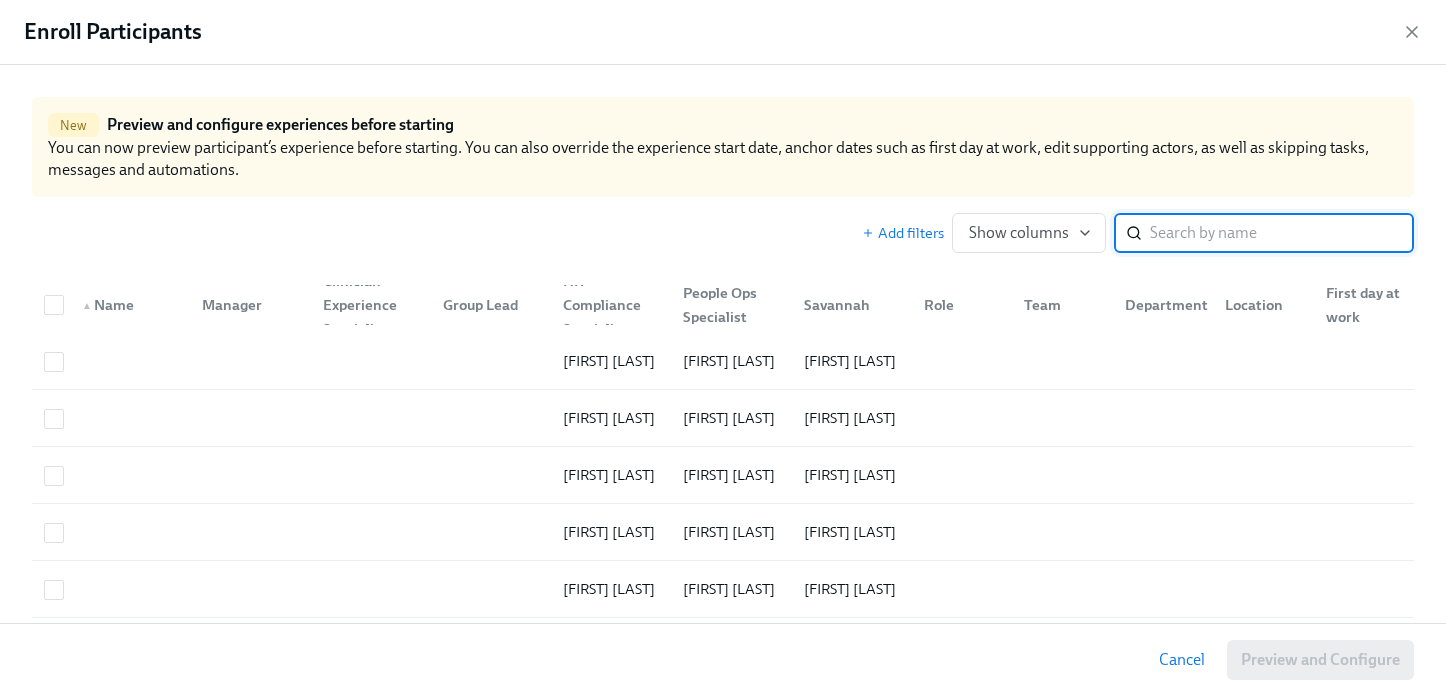 click at bounding box center (1282, 233) 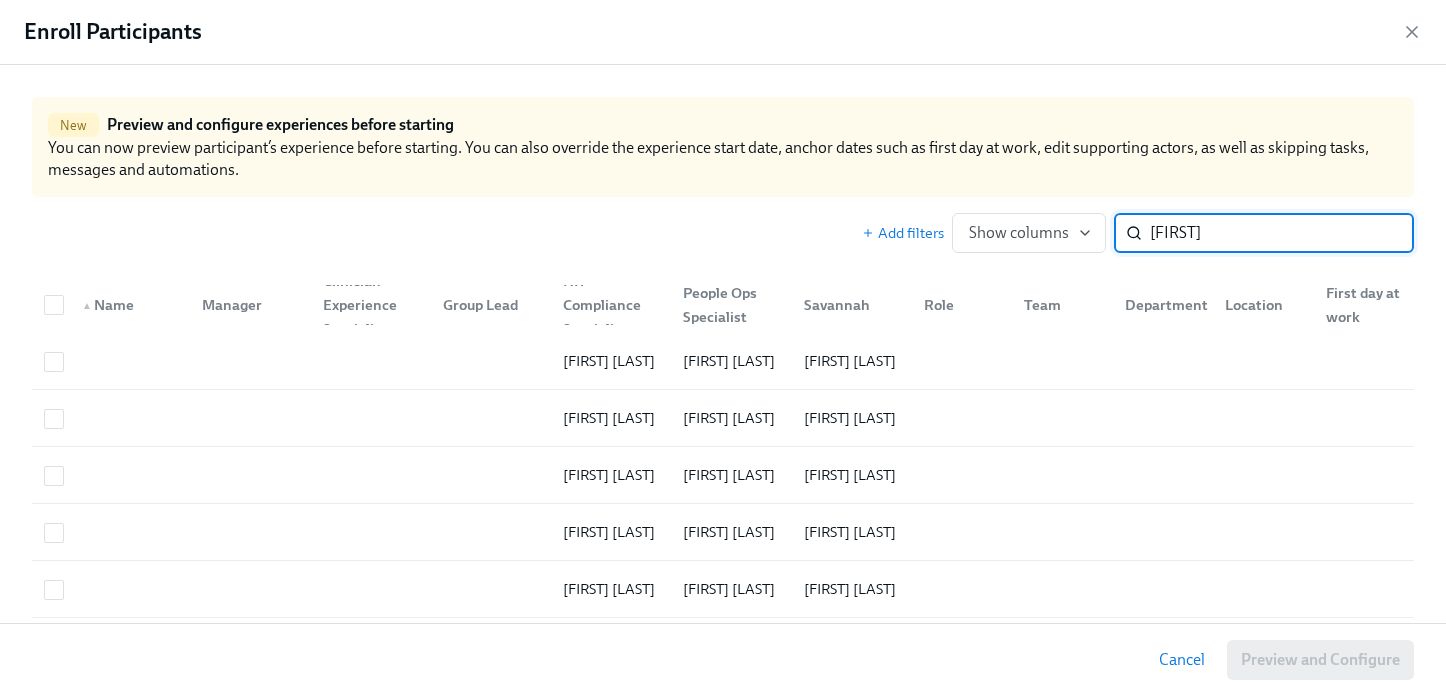 type on "[FIRST]" 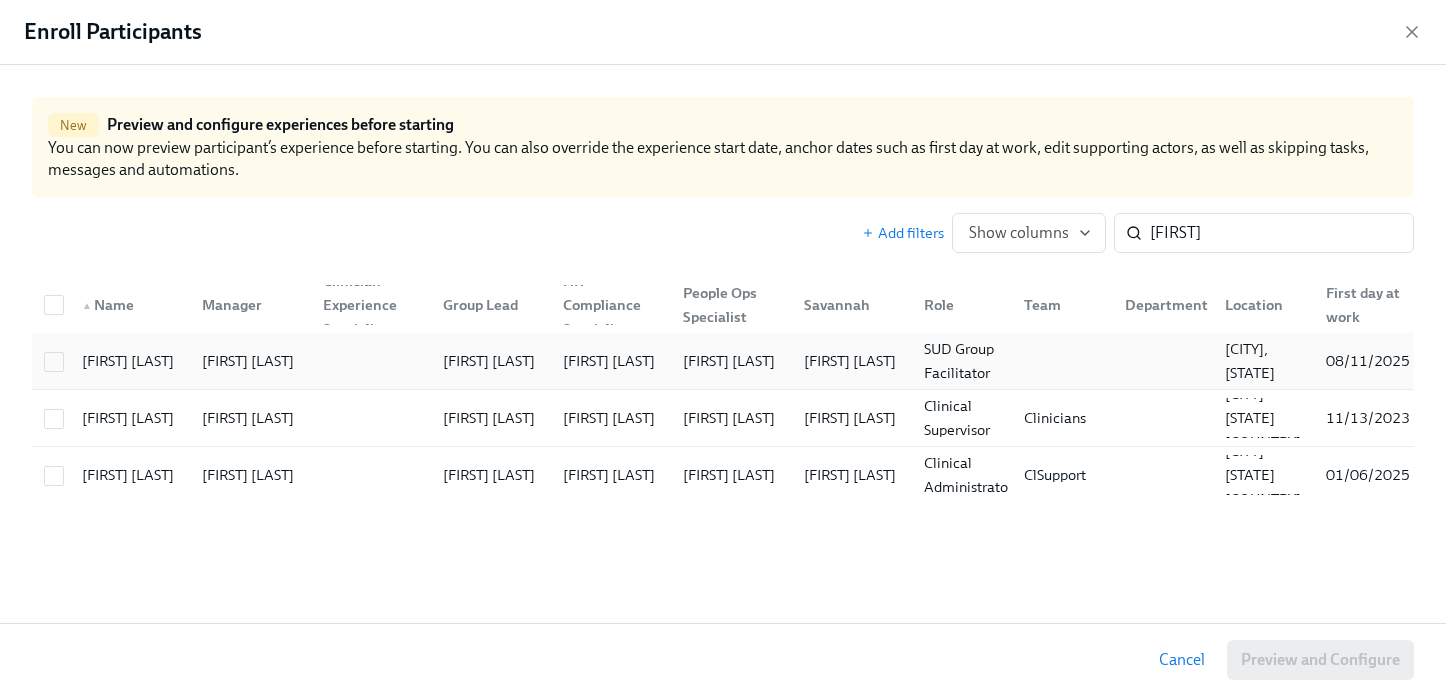 click on "[FIRST] [LAST]" at bounding box center [729, 361] 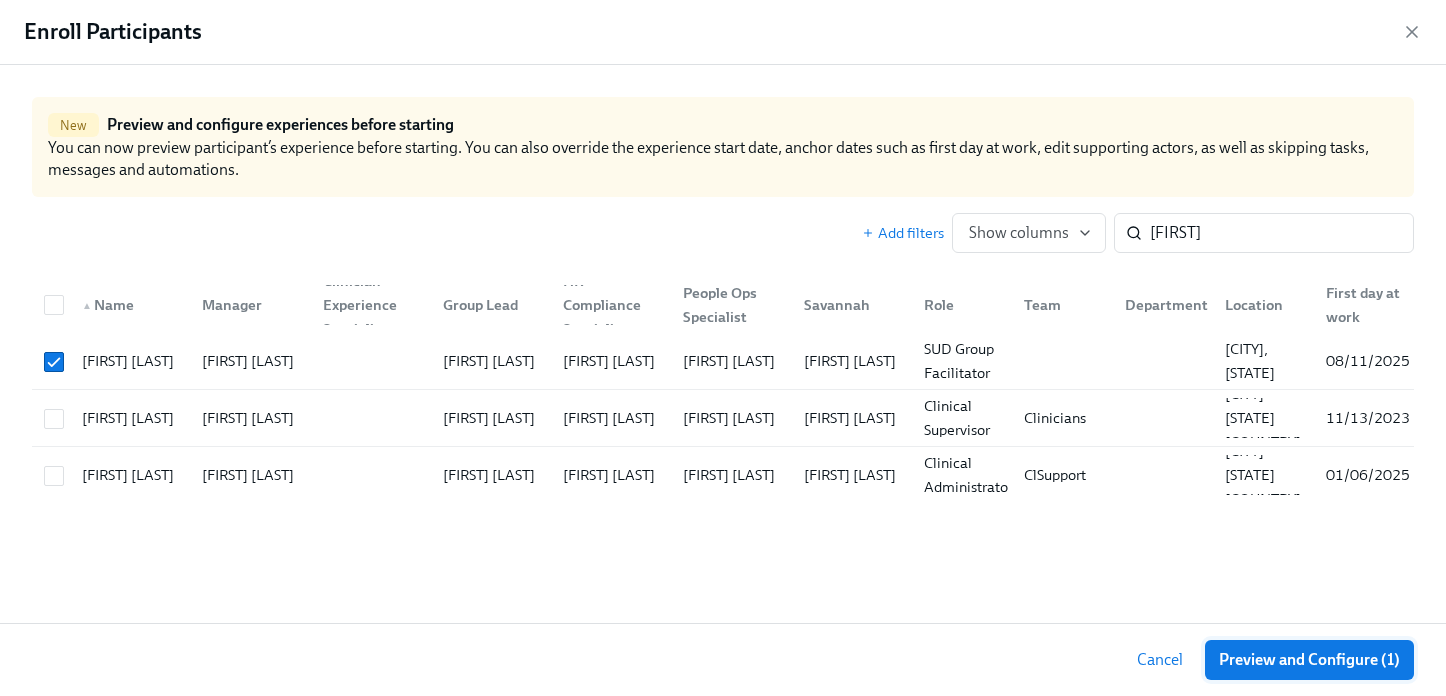 click on "Preview and Configure (1)" at bounding box center [1309, 660] 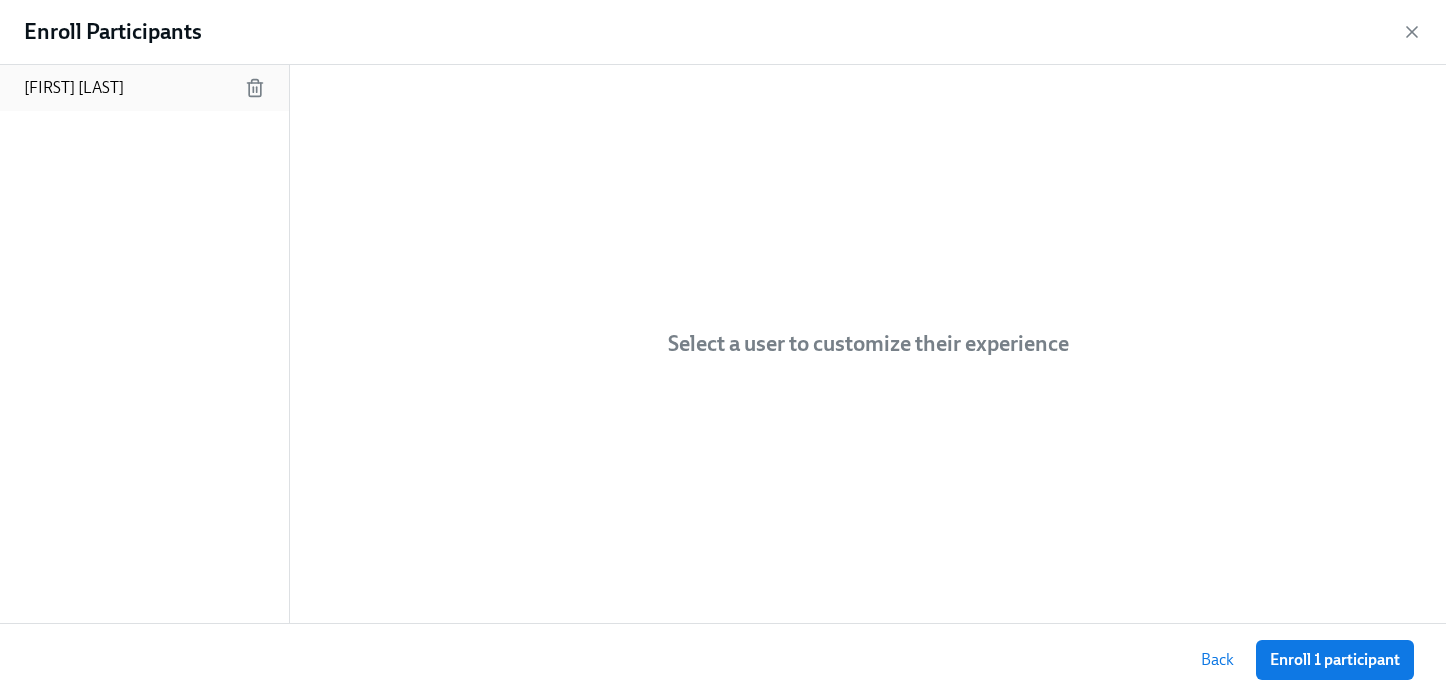 click on "[FIRST] [LAST]" at bounding box center (74, 88) 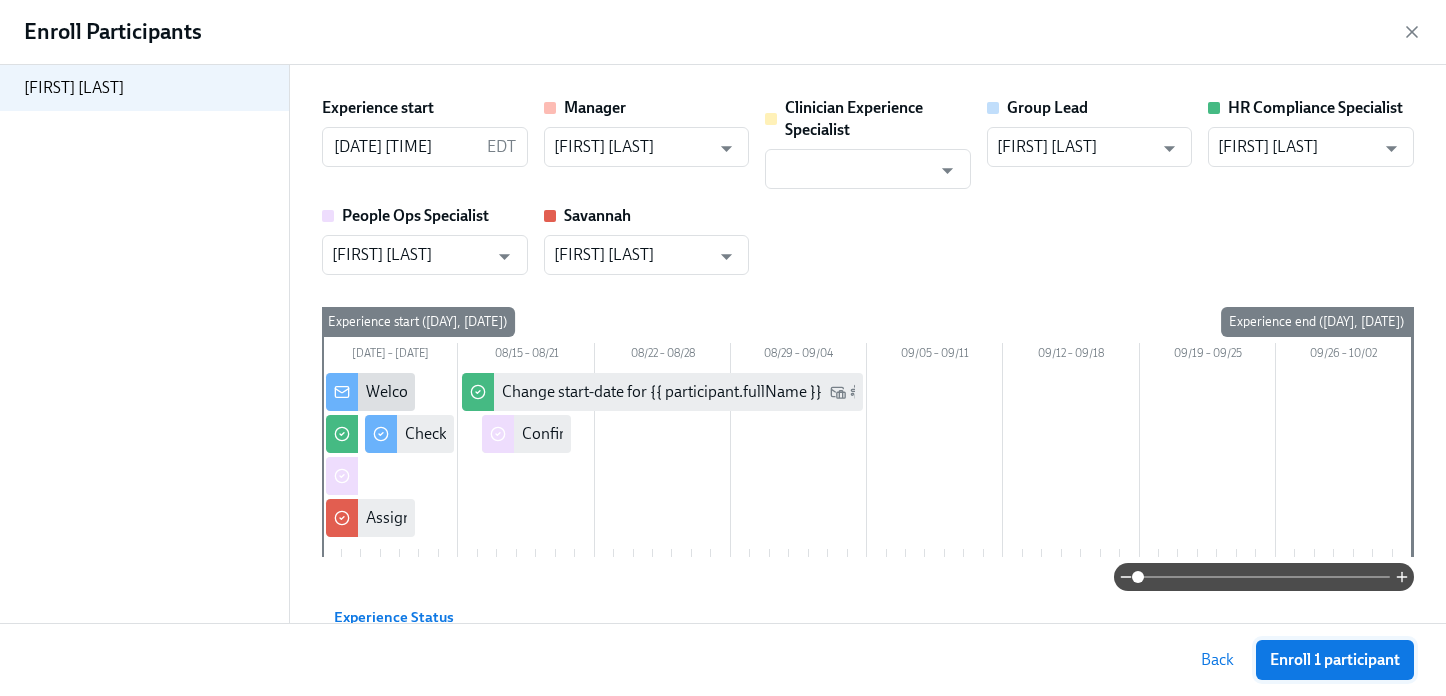 click on "Enroll 1 participant" at bounding box center (1335, 660) 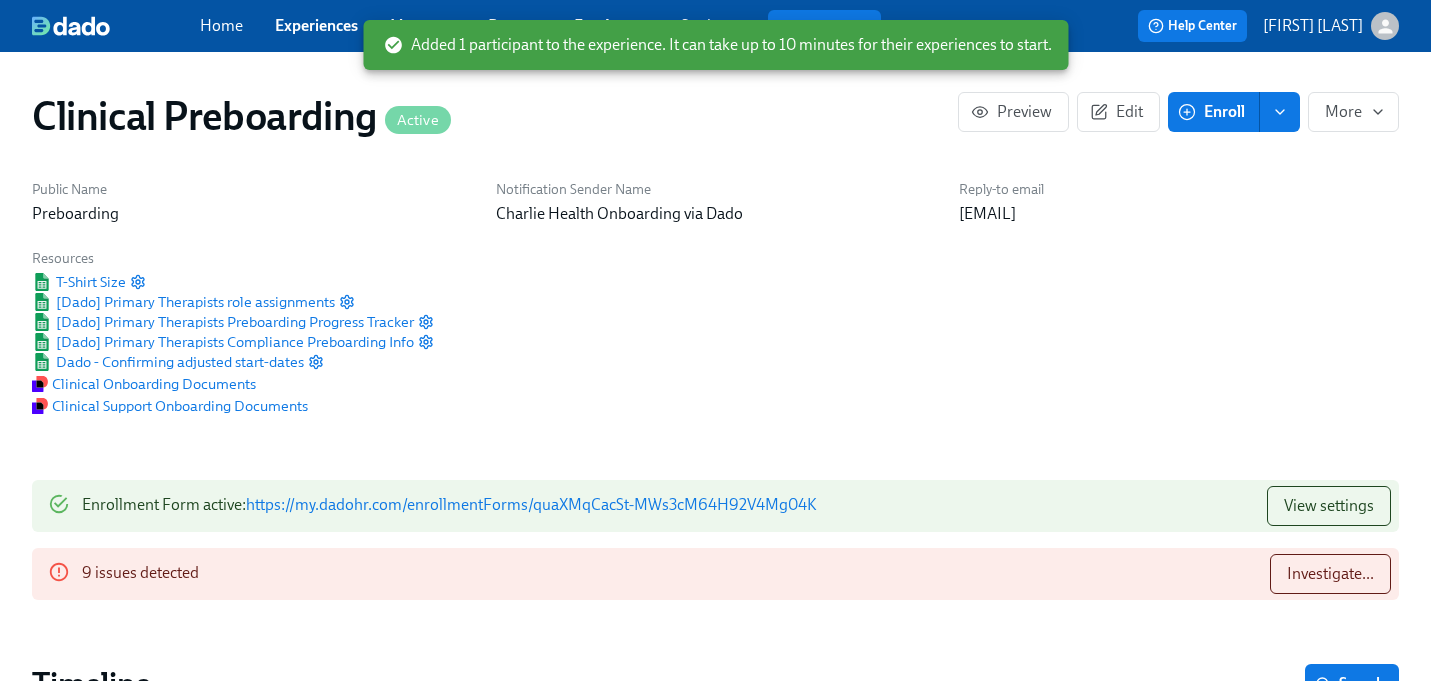 scroll, scrollTop: 0, scrollLeft: 25477, axis: horizontal 